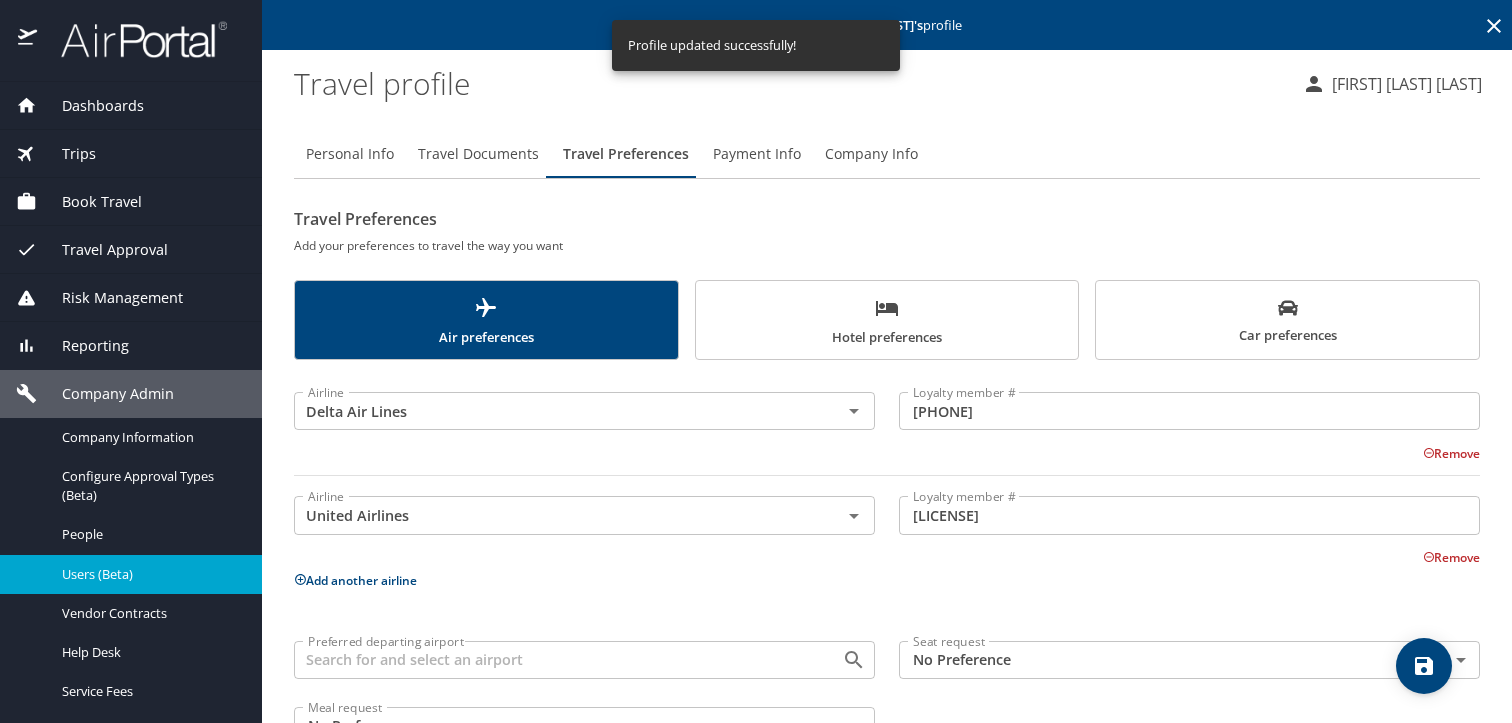 scroll, scrollTop: 0, scrollLeft: 0, axis: both 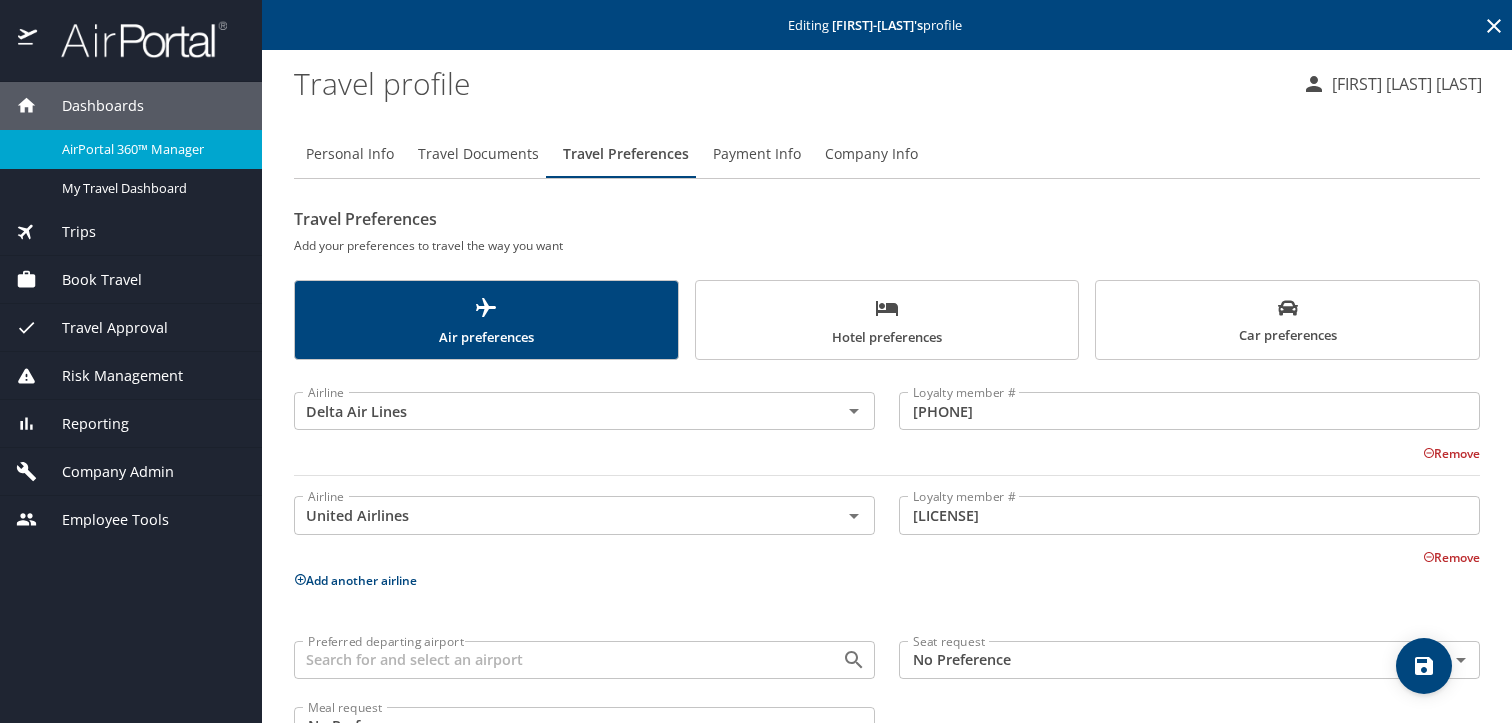 click on "AirPortal 360™ Manager" at bounding box center (150, 149) 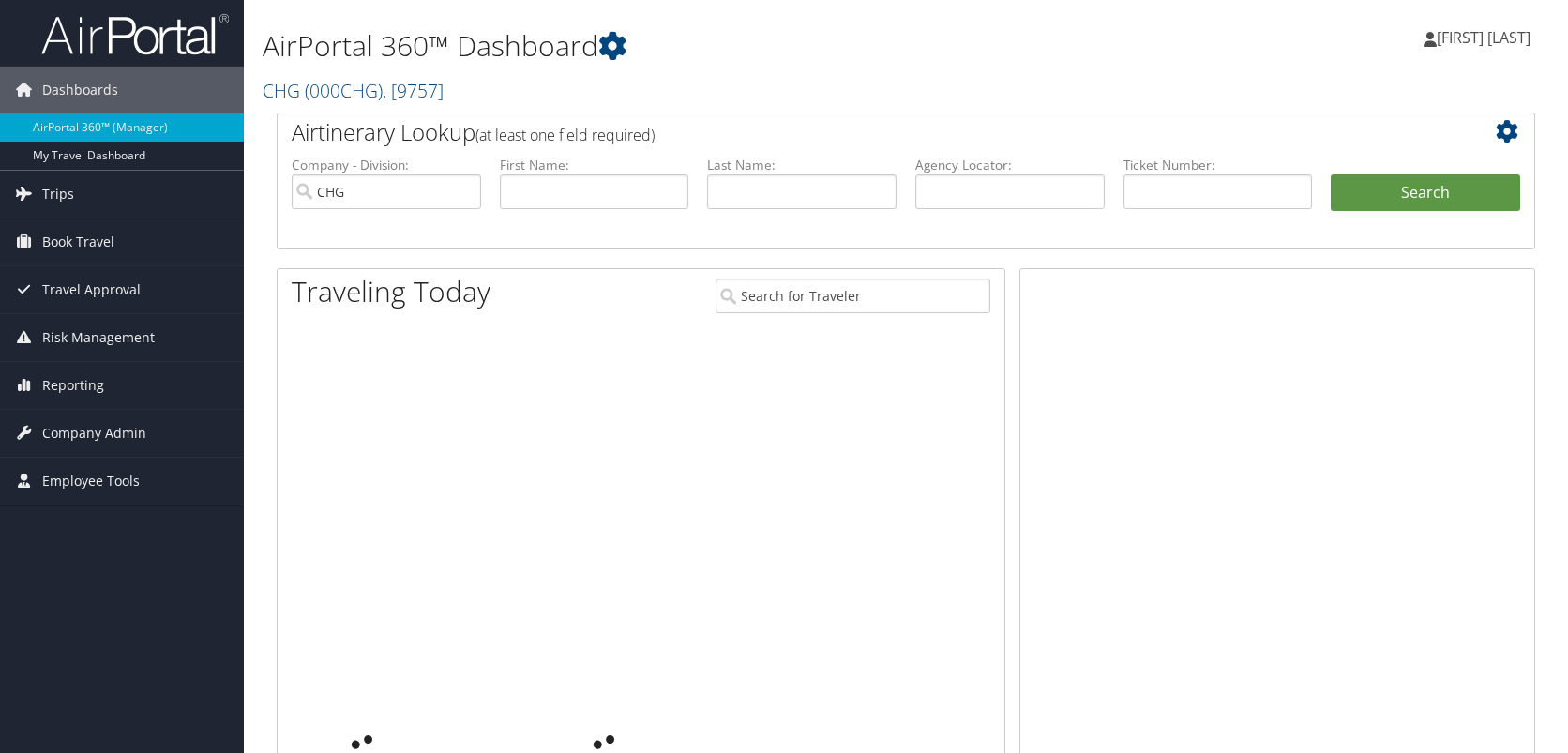 scroll, scrollTop: 0, scrollLeft: 0, axis: both 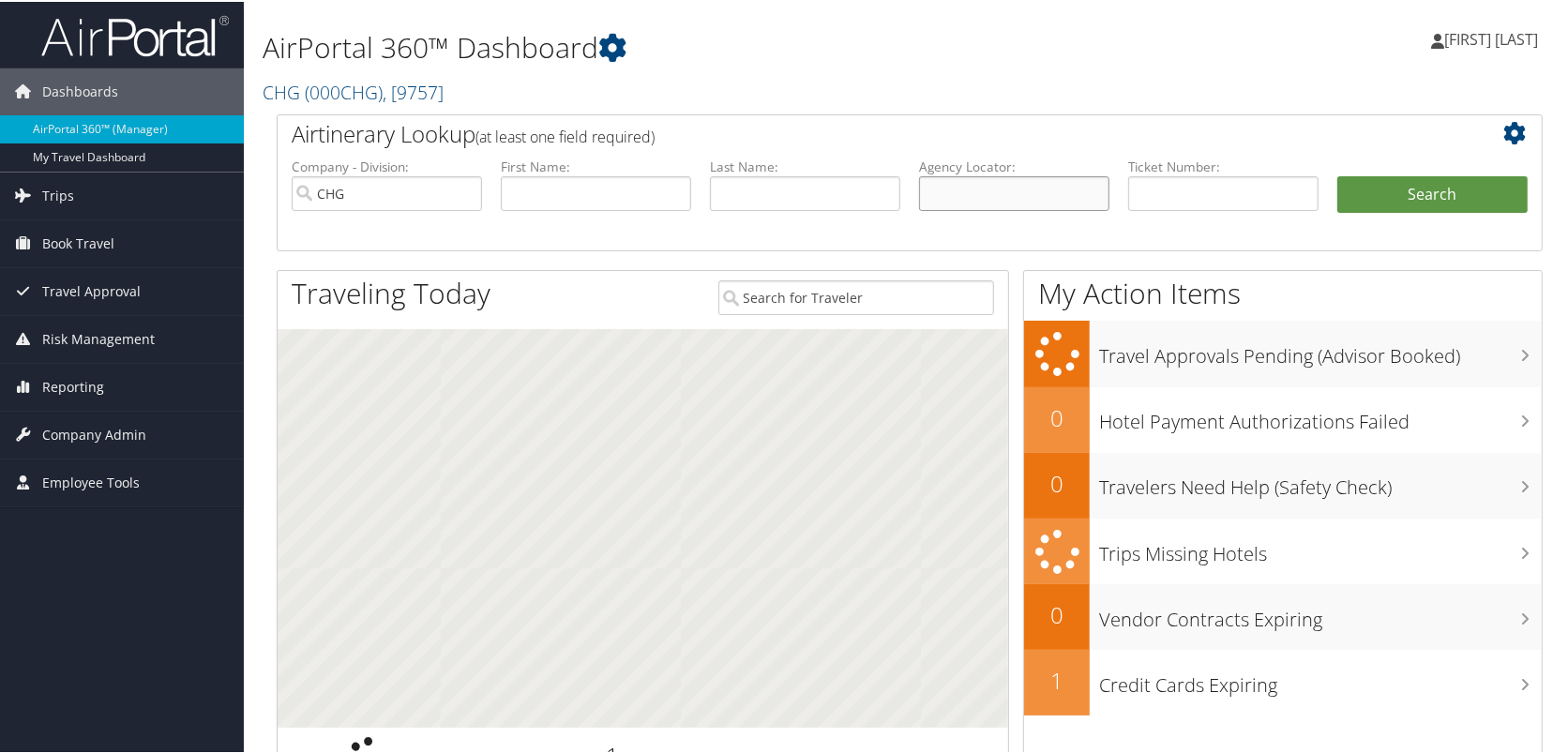 click at bounding box center [1014, 191] 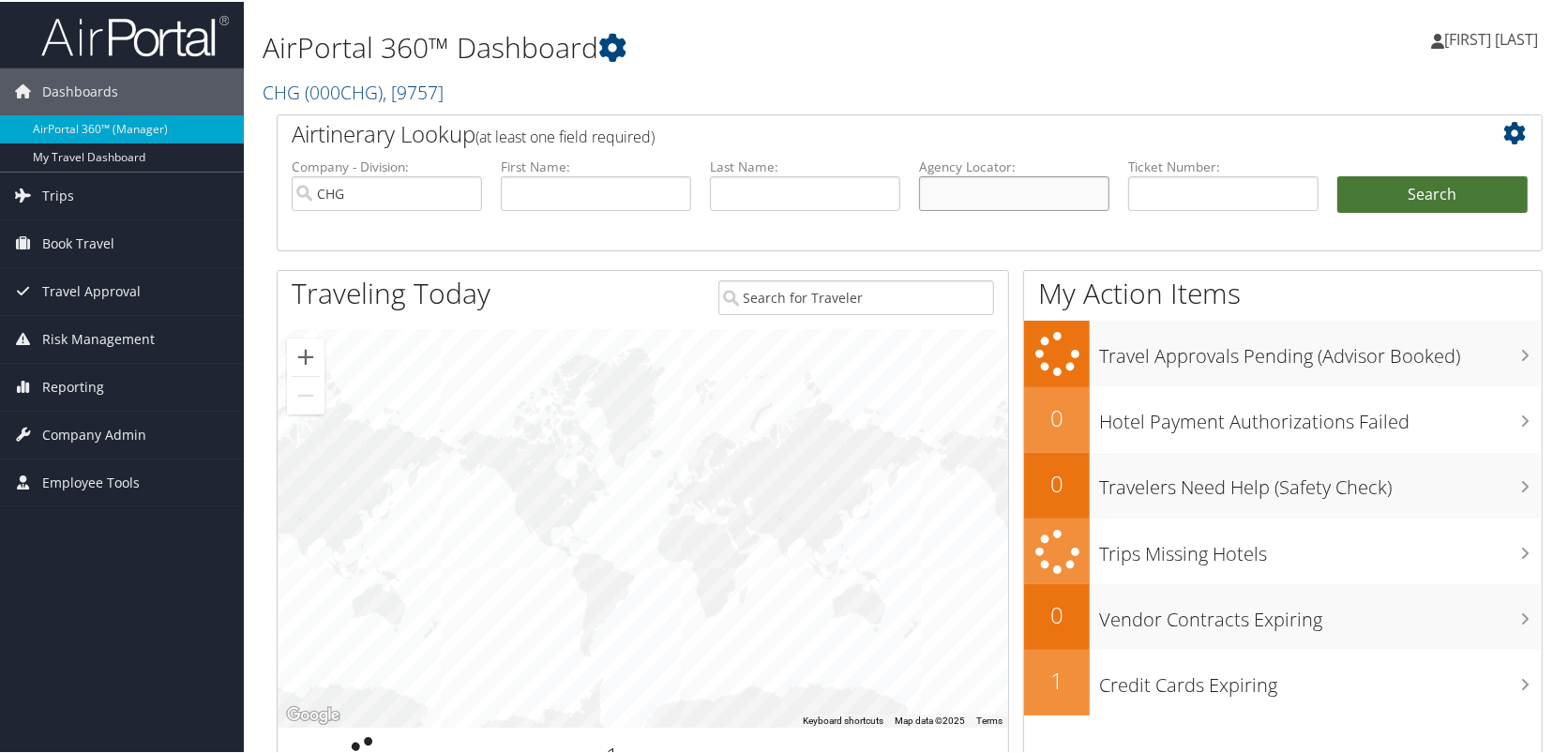 paste on "UYLYGI" 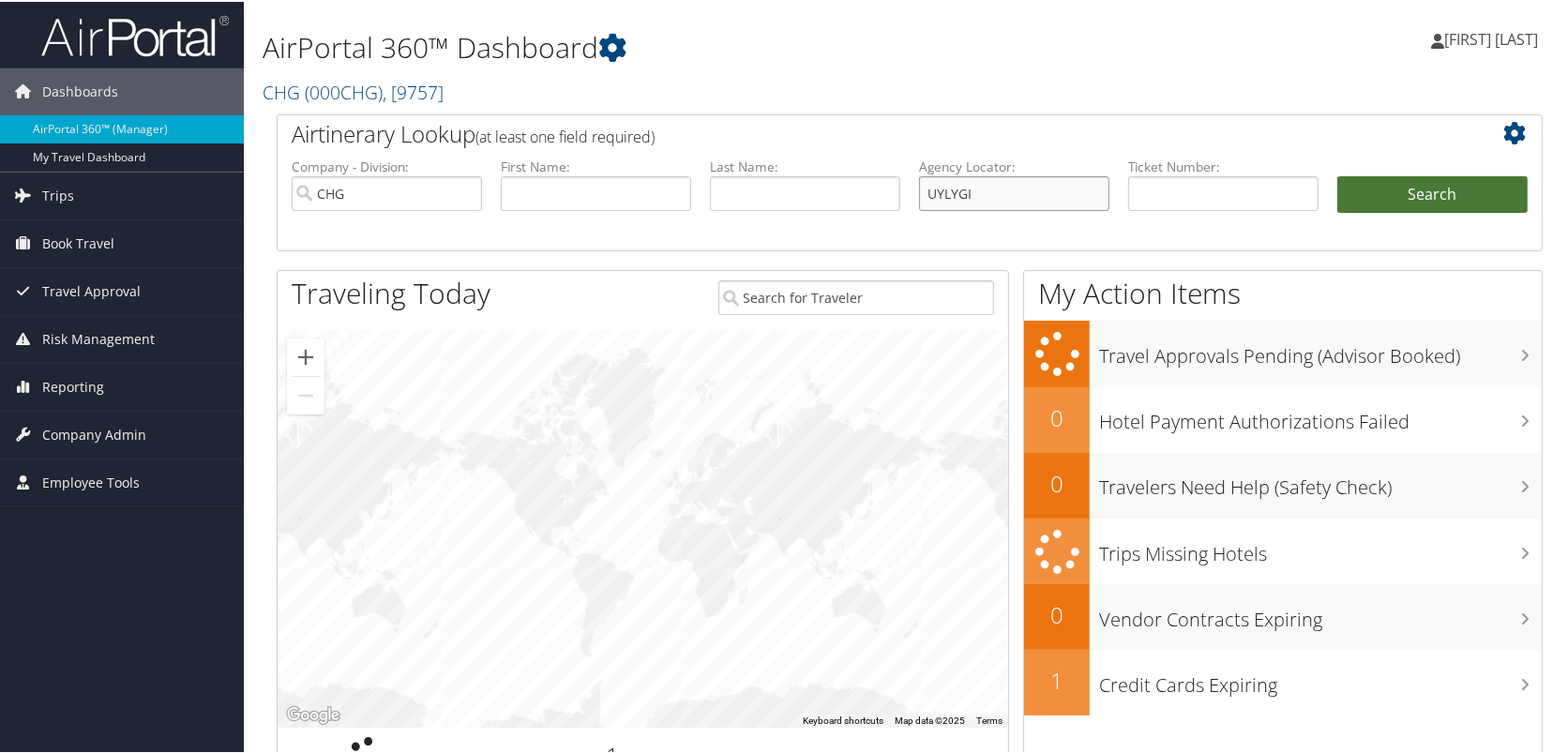 type on "UYLYGI" 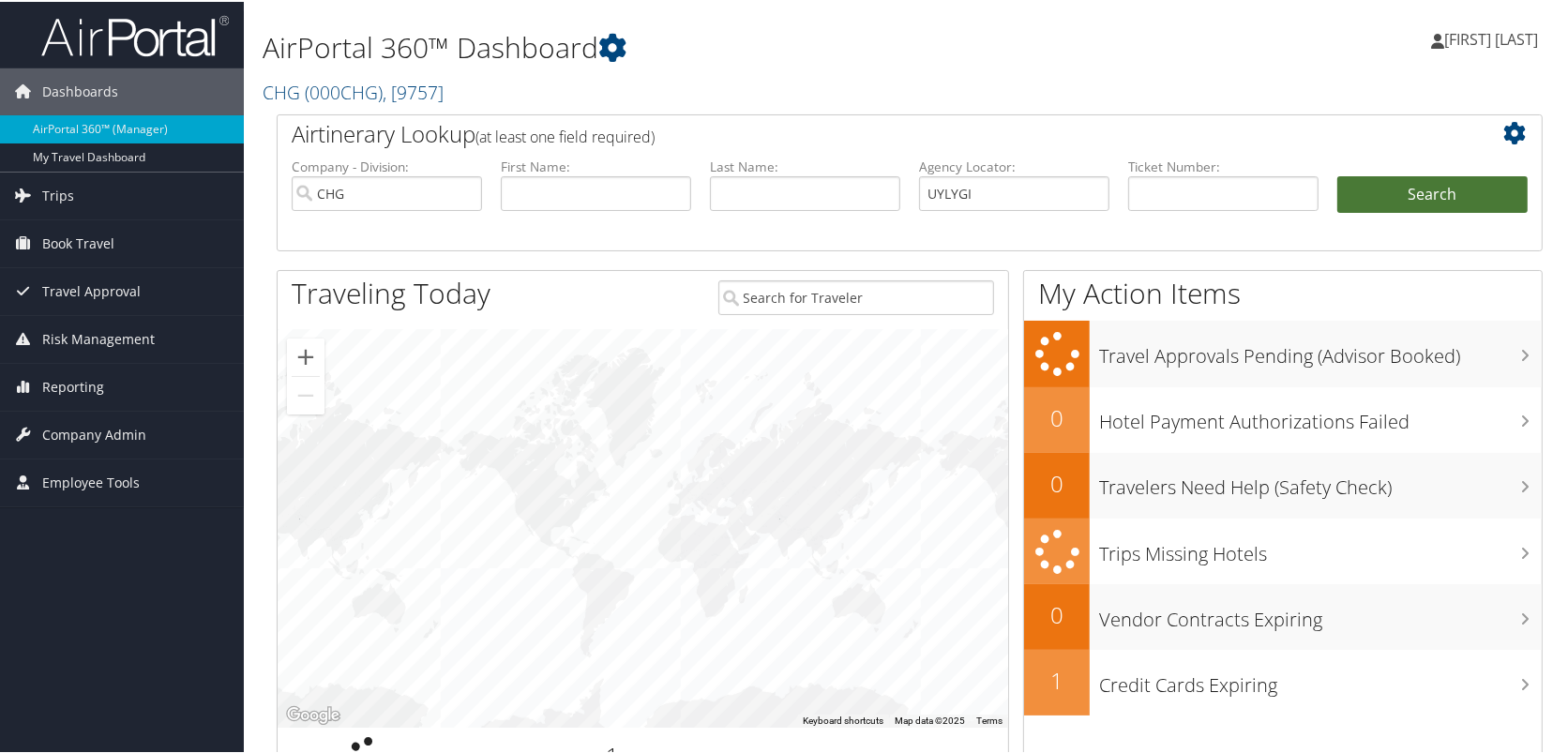 click on "Search" at bounding box center [1432, 193] 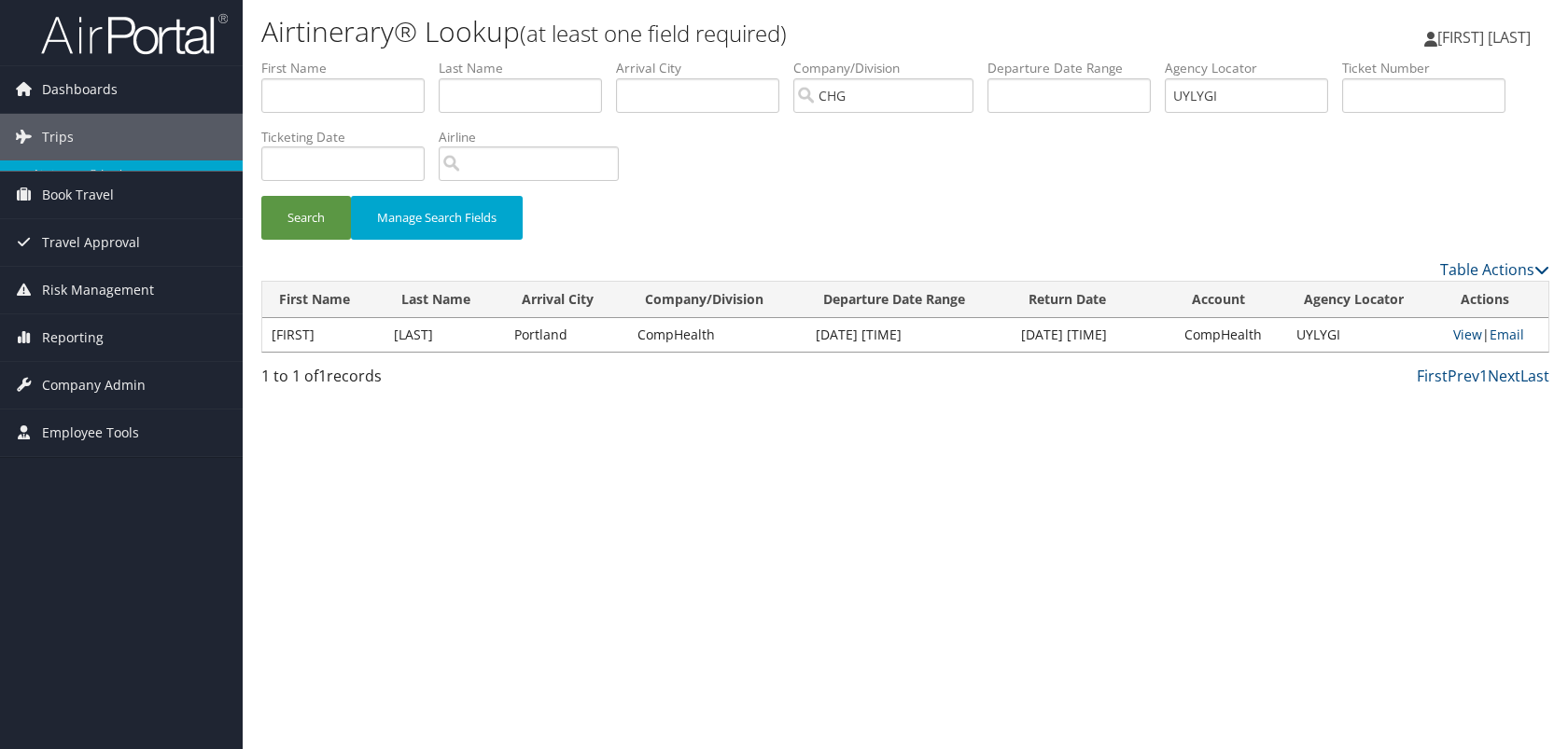 scroll, scrollTop: 0, scrollLeft: 0, axis: both 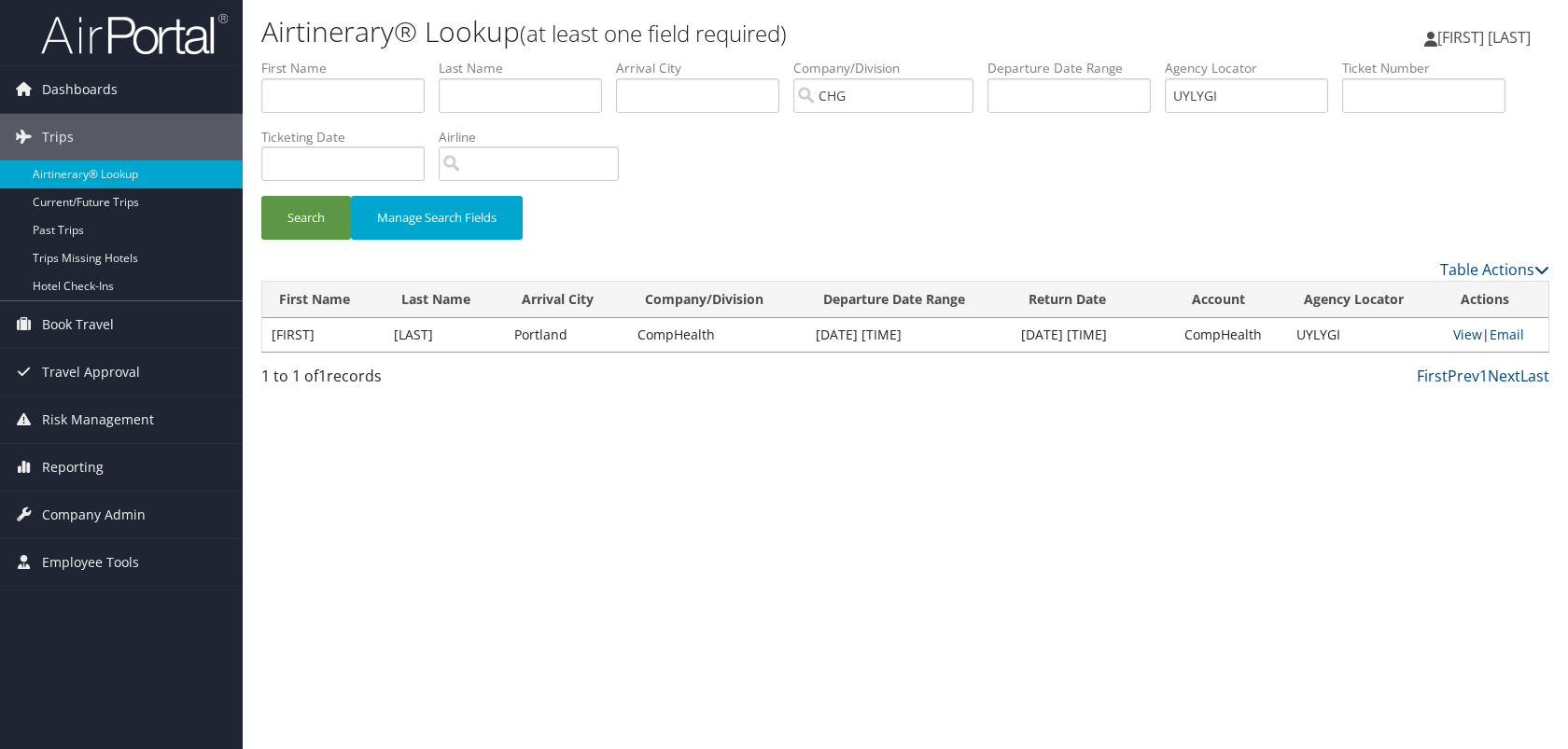 click on "Airtinerary® Lookup  (at least one field required)
Alvaro Contreras Guerrero
Alvaro Contreras Guerrero
My Settings
Travel Agency Contacts
View Travel Profile
Give Feedback Sign Out
1" at bounding box center [905, 374] 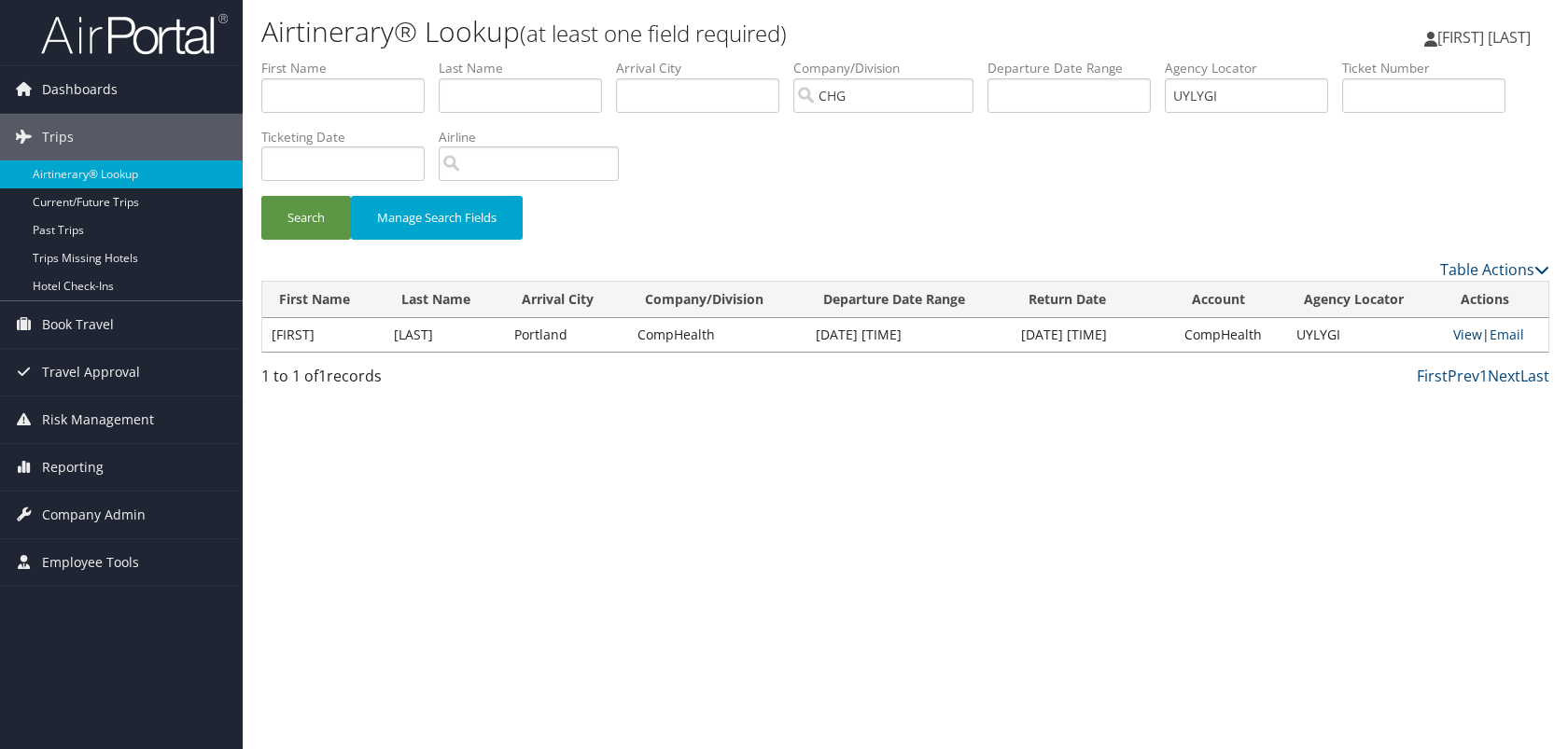 click on "View" at bounding box center (1467, 334) 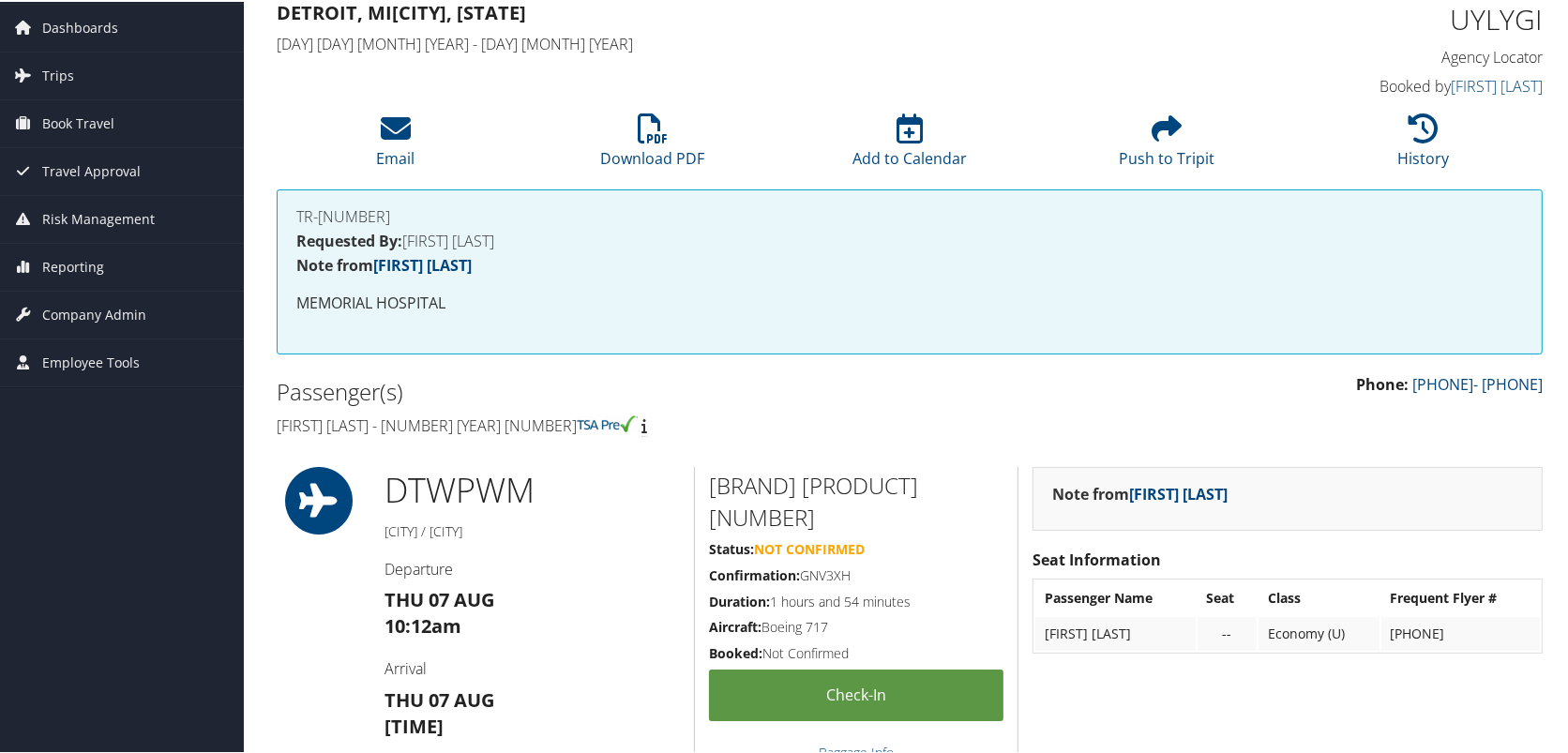 scroll, scrollTop: 0, scrollLeft: 0, axis: both 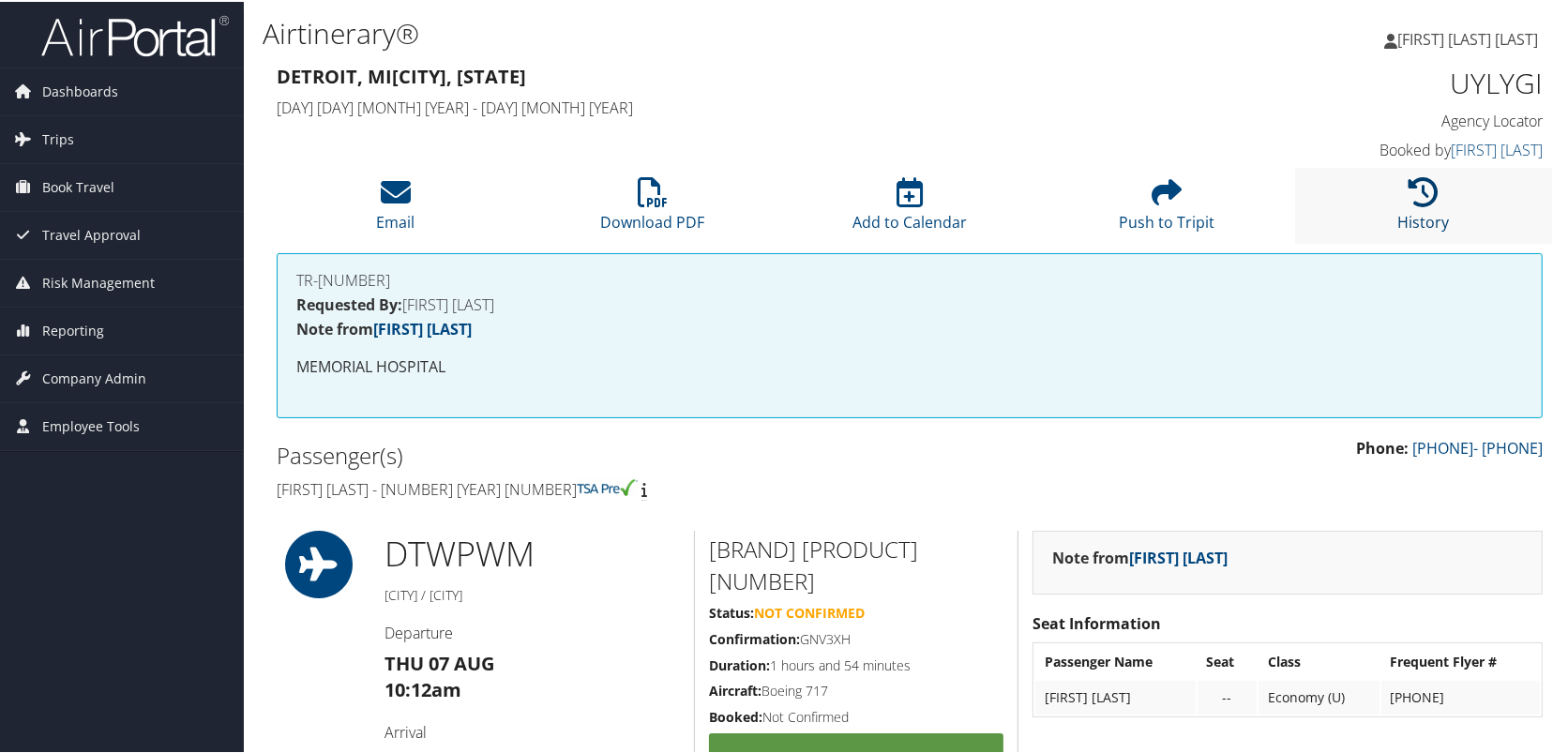 click at bounding box center (1424, 190) 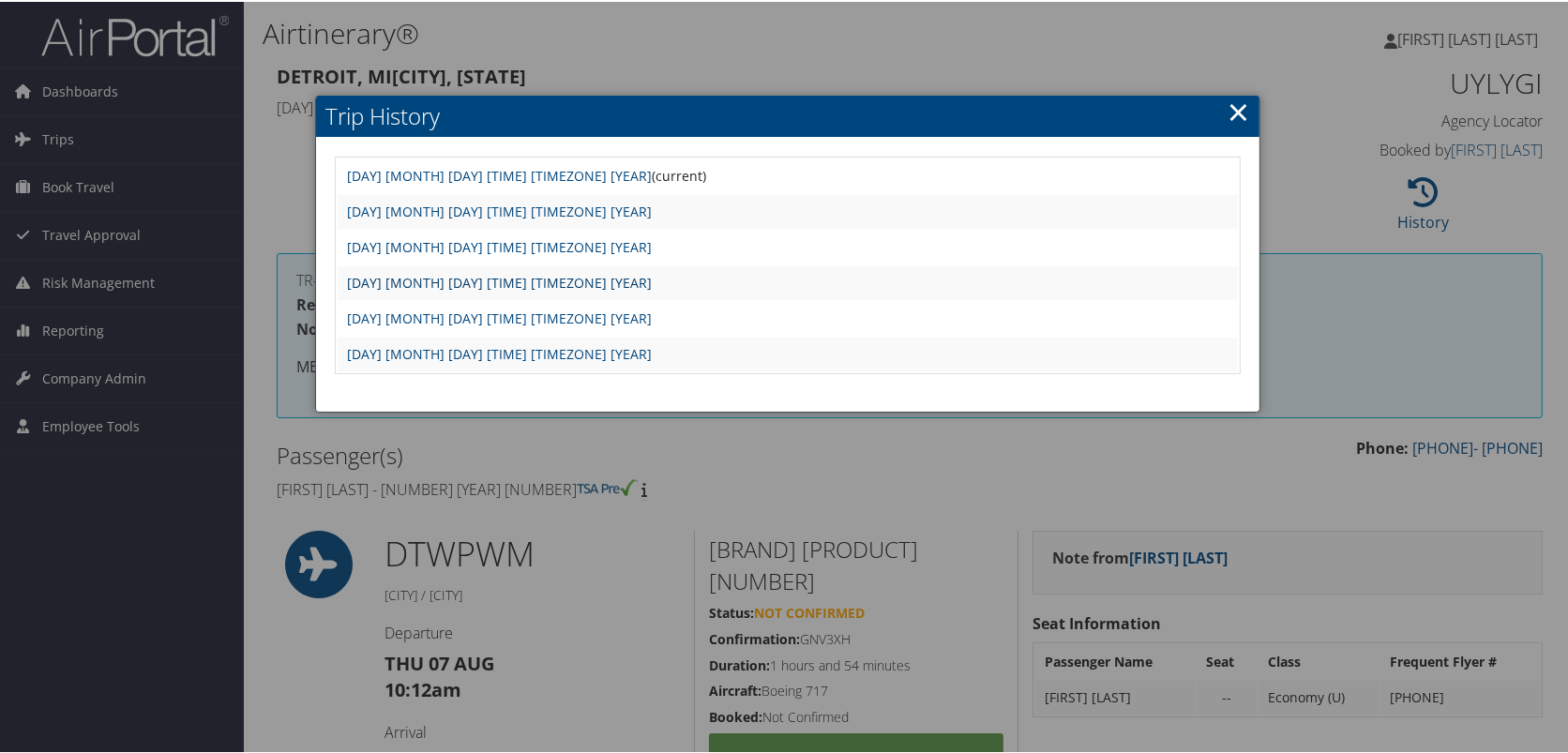 click on "Thu Jul 3 07:18:07 MDT 2025" at bounding box center [499, 280] 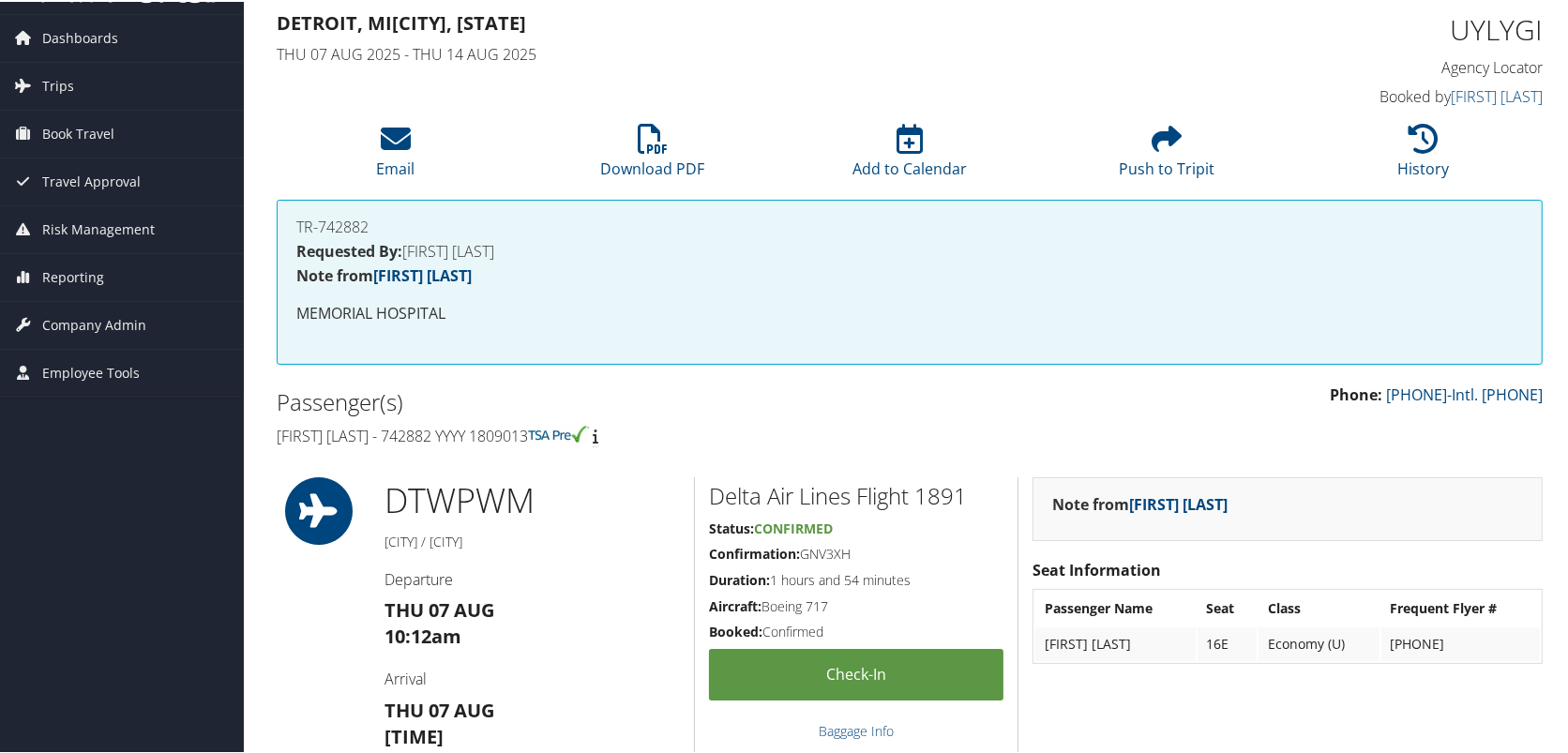 scroll, scrollTop: 0, scrollLeft: 0, axis: both 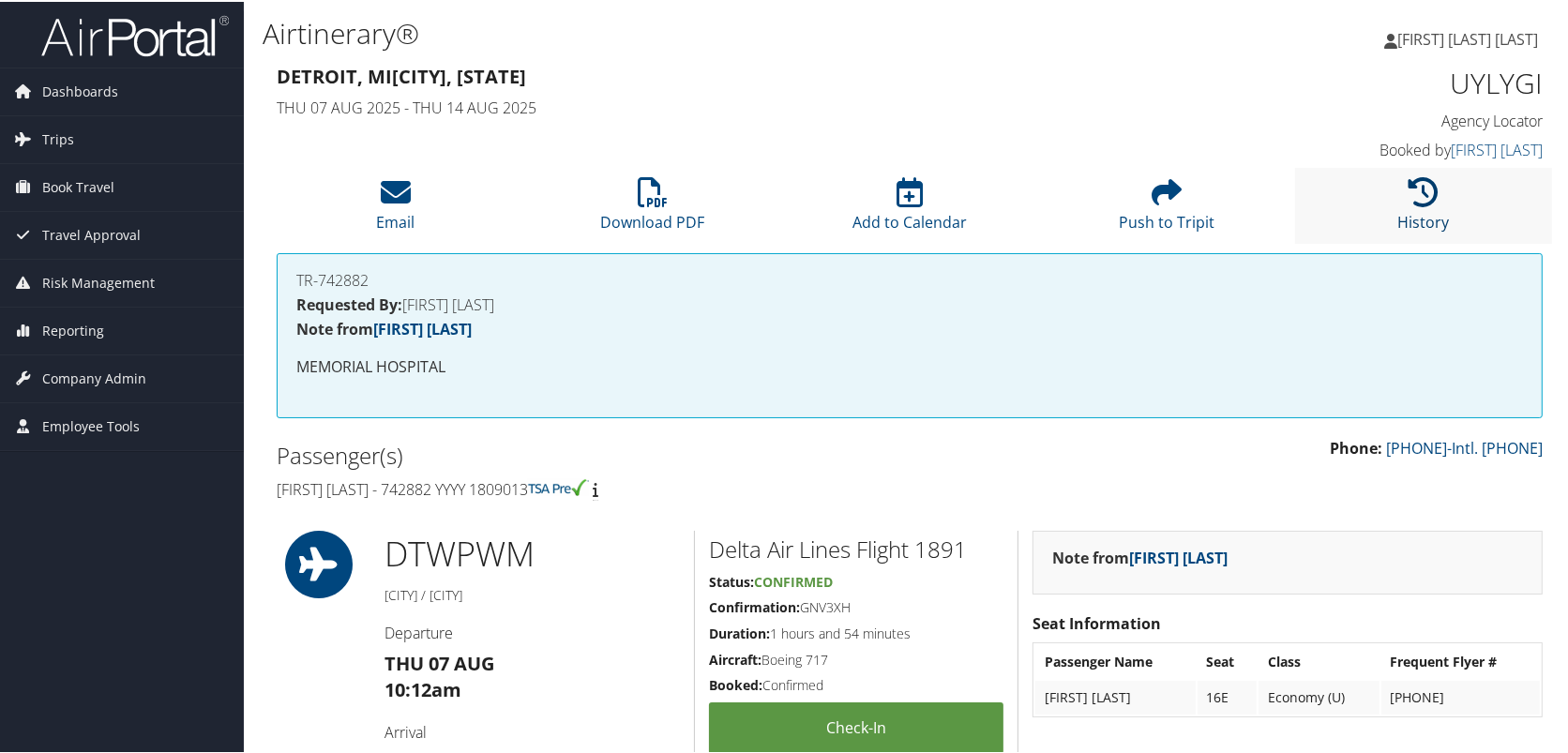 click at bounding box center [1424, 190] 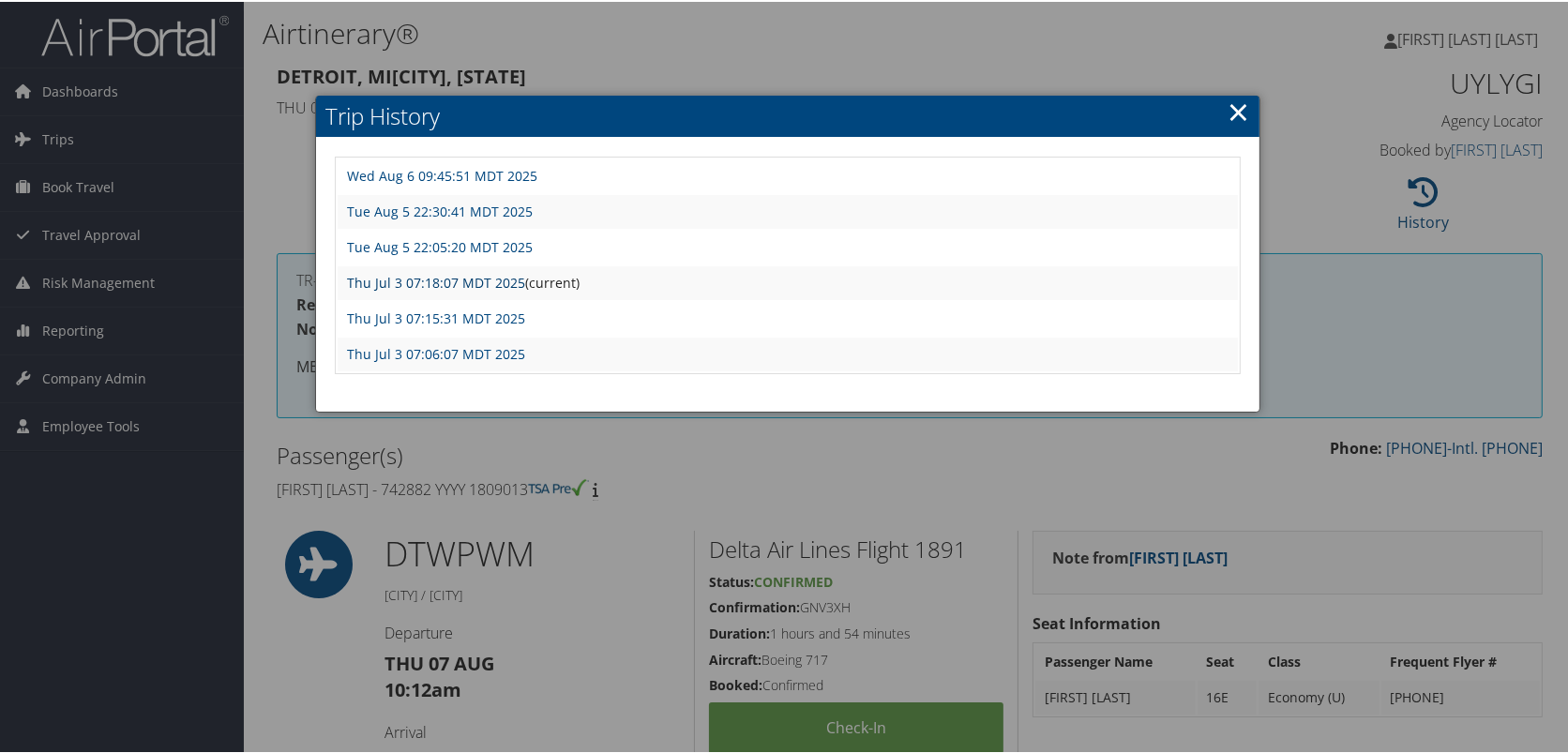 click on "Thu Jul 3 07:18:07 MDT 2025" at bounding box center [436, 280] 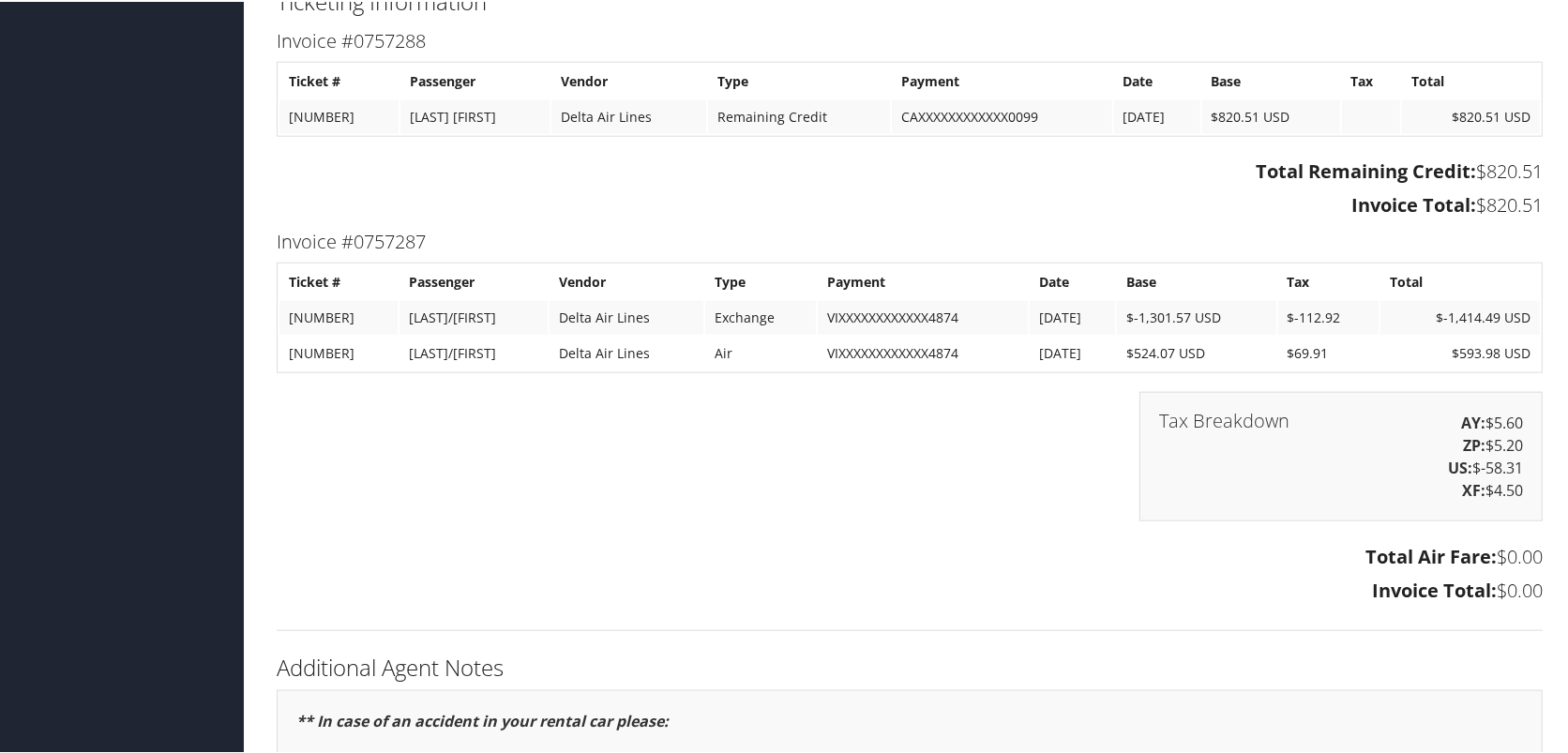 scroll, scrollTop: 2084, scrollLeft: 0, axis: vertical 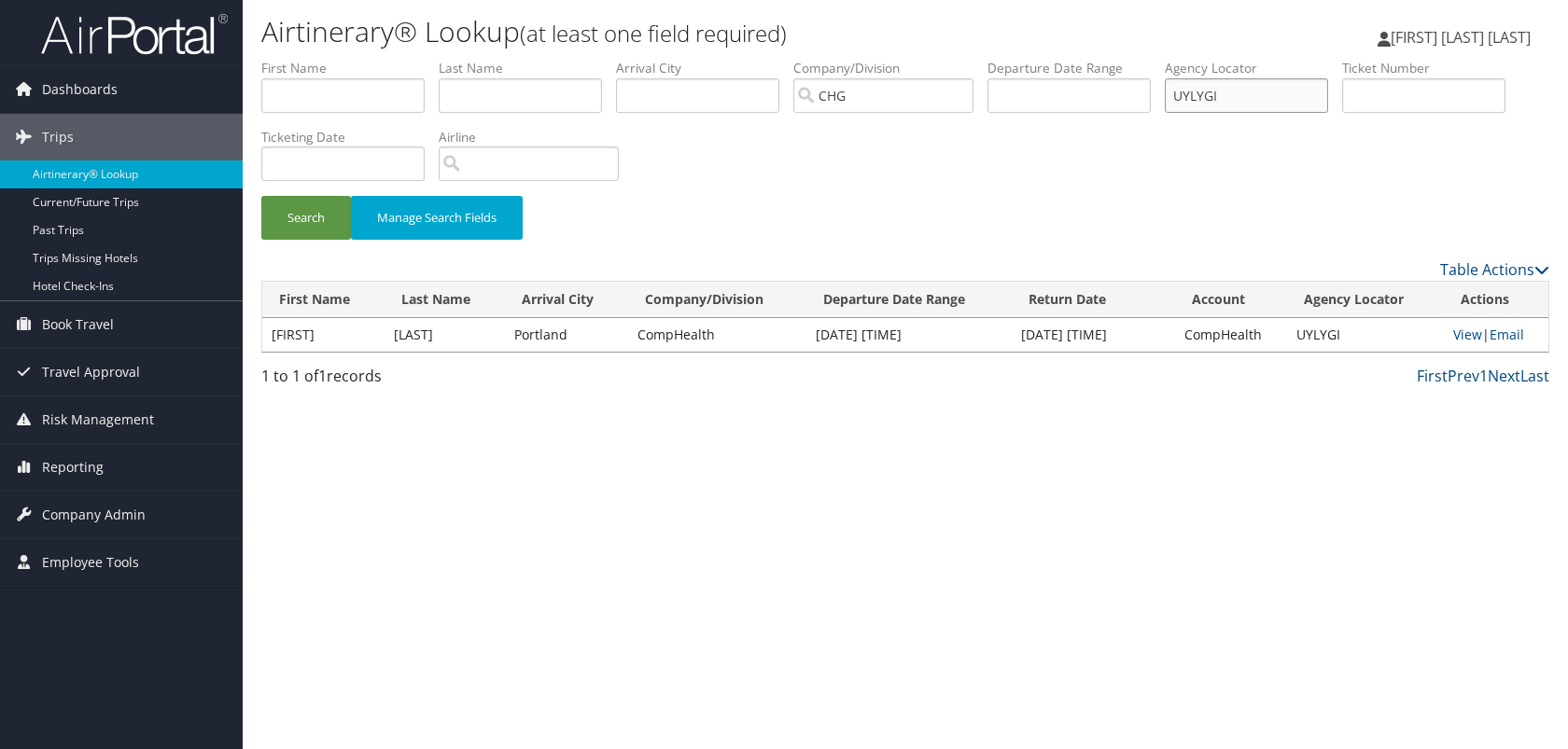 click on "UYLYGI" at bounding box center [1246, 95] 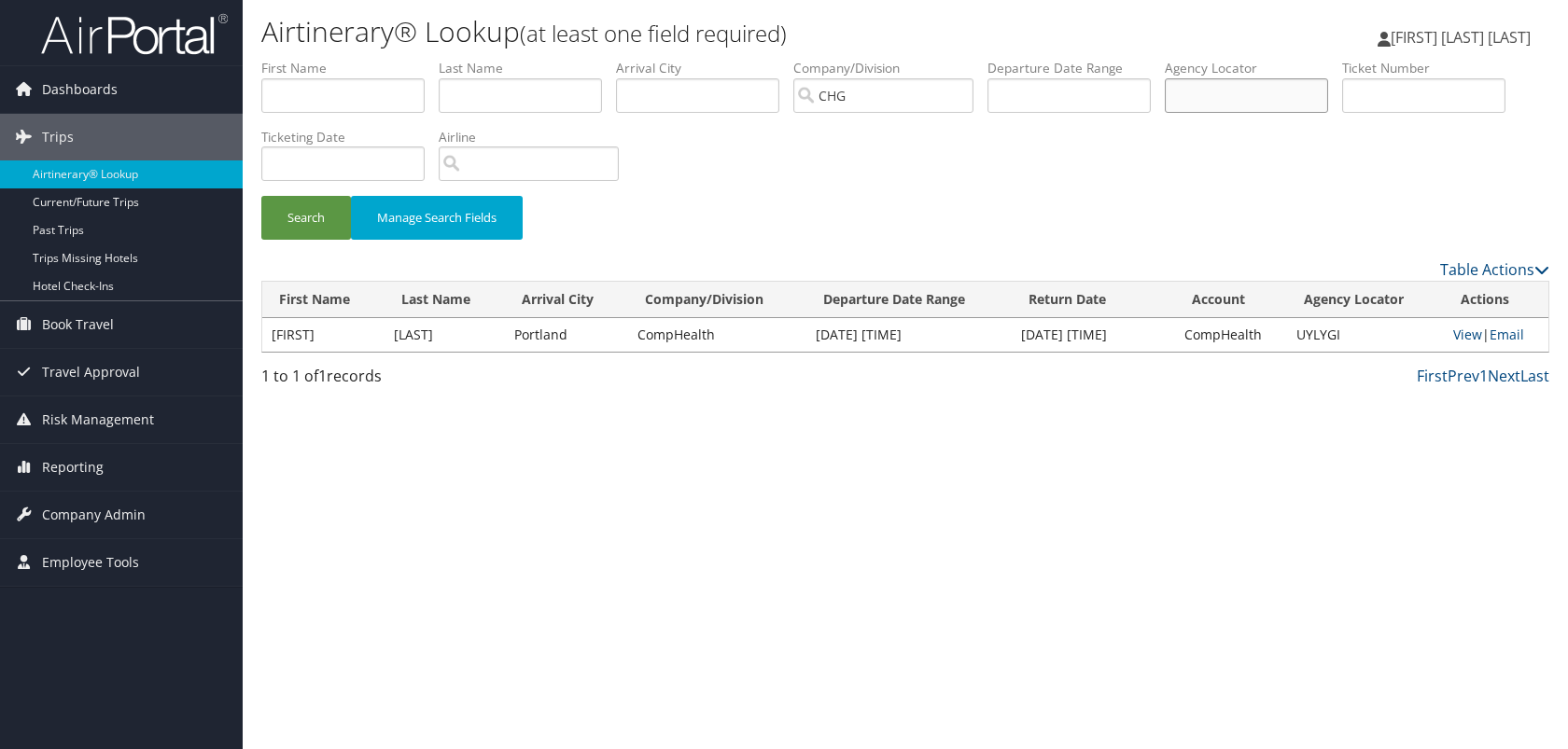 type 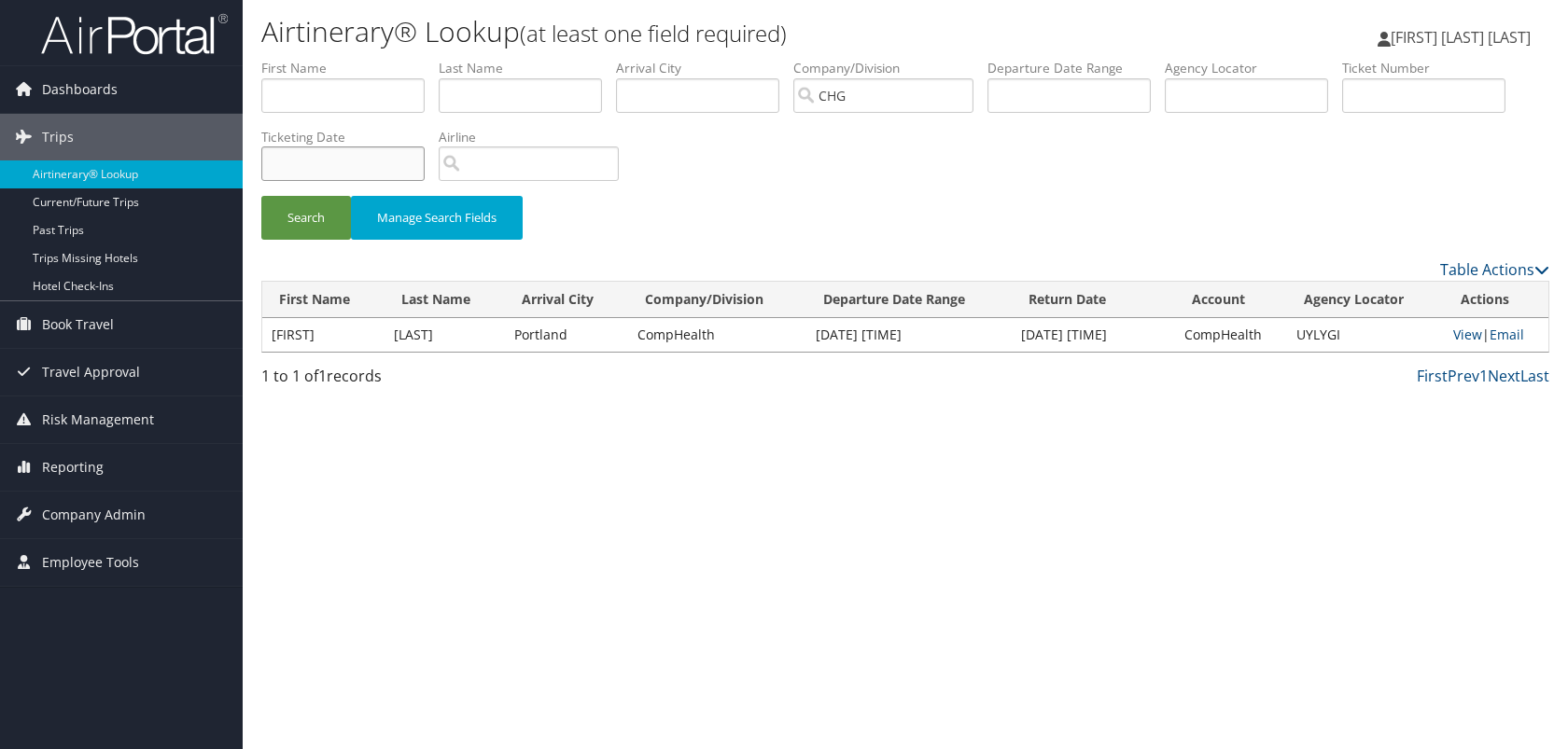 click at bounding box center [343, 163] 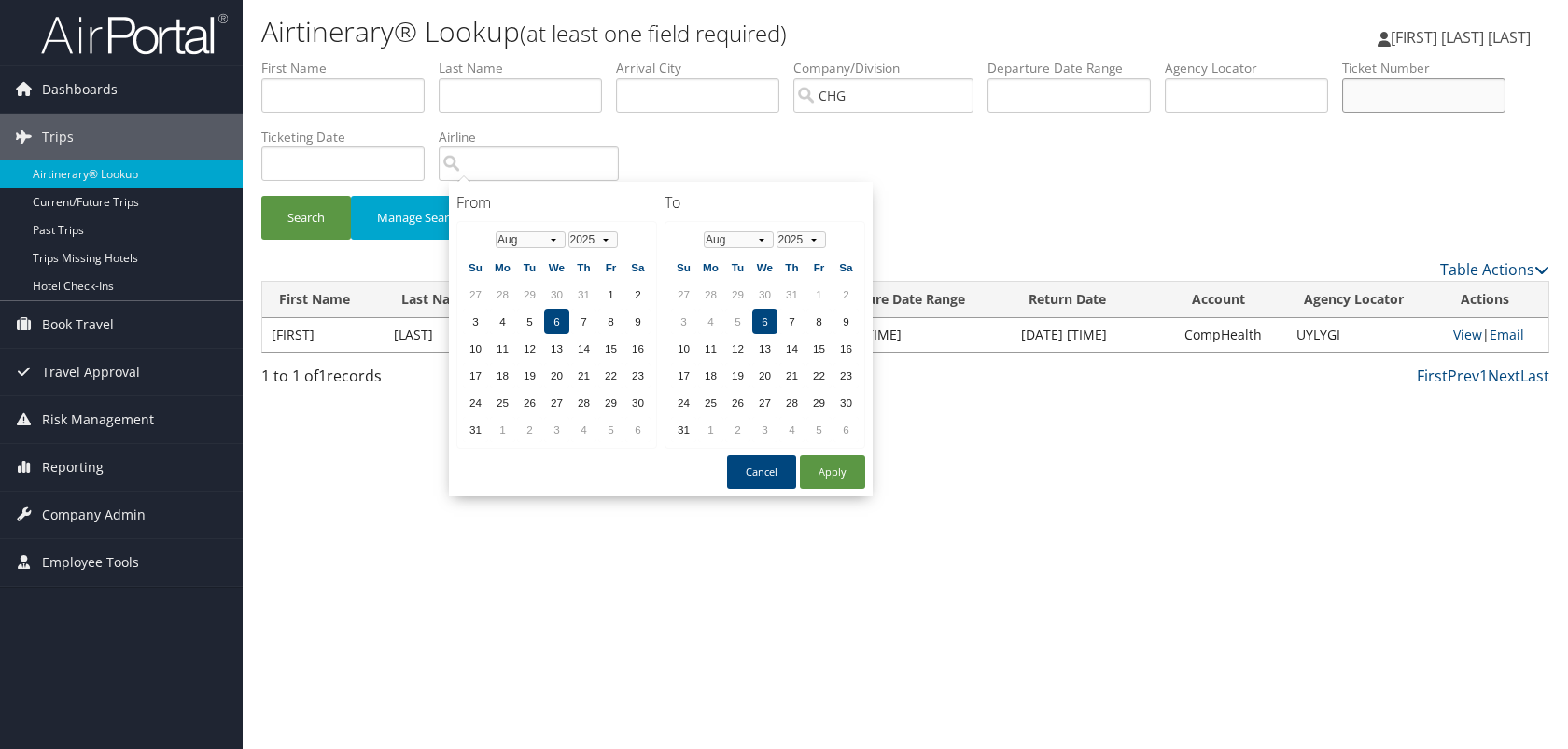 click at bounding box center [1423, 95] 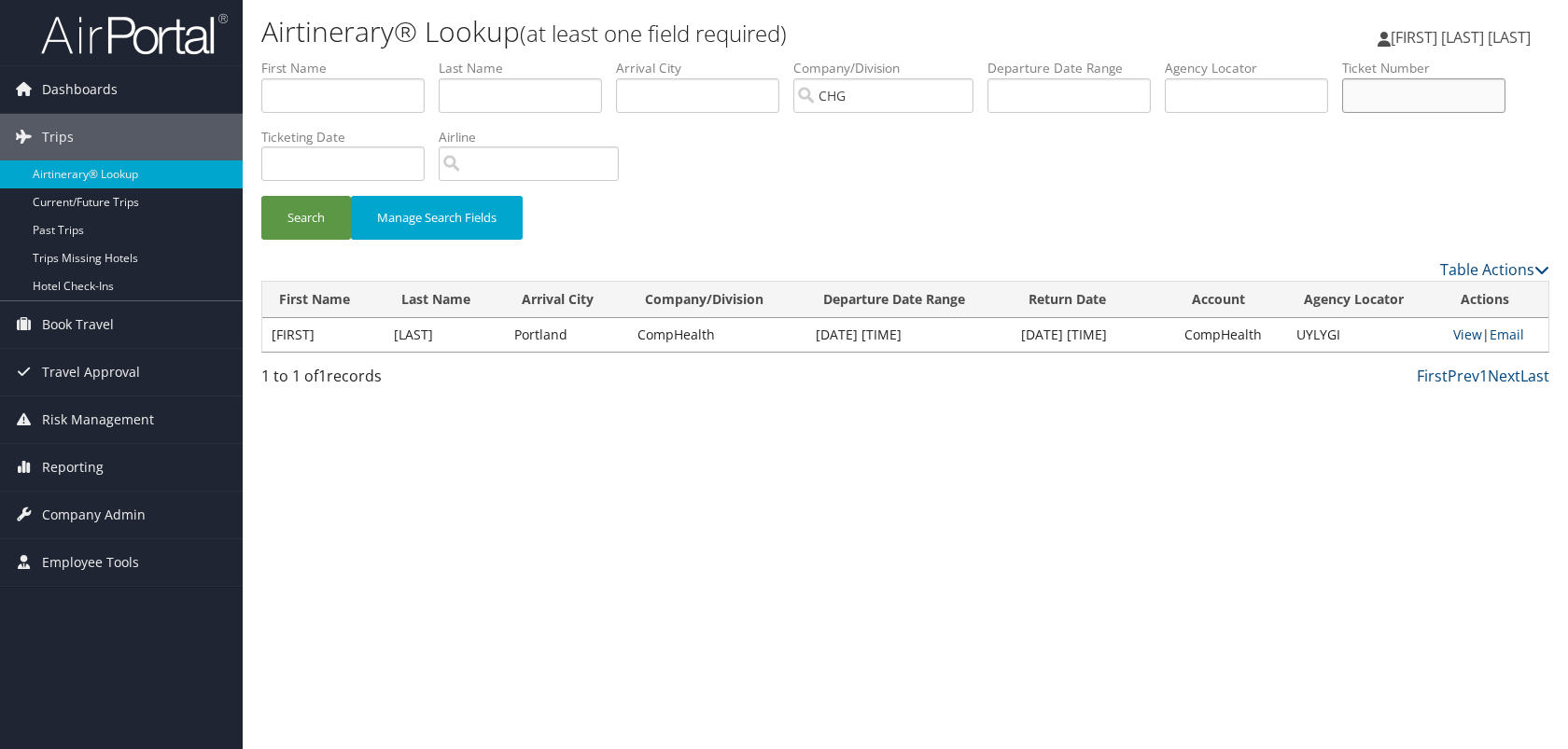 paste on "[NUMBER]" 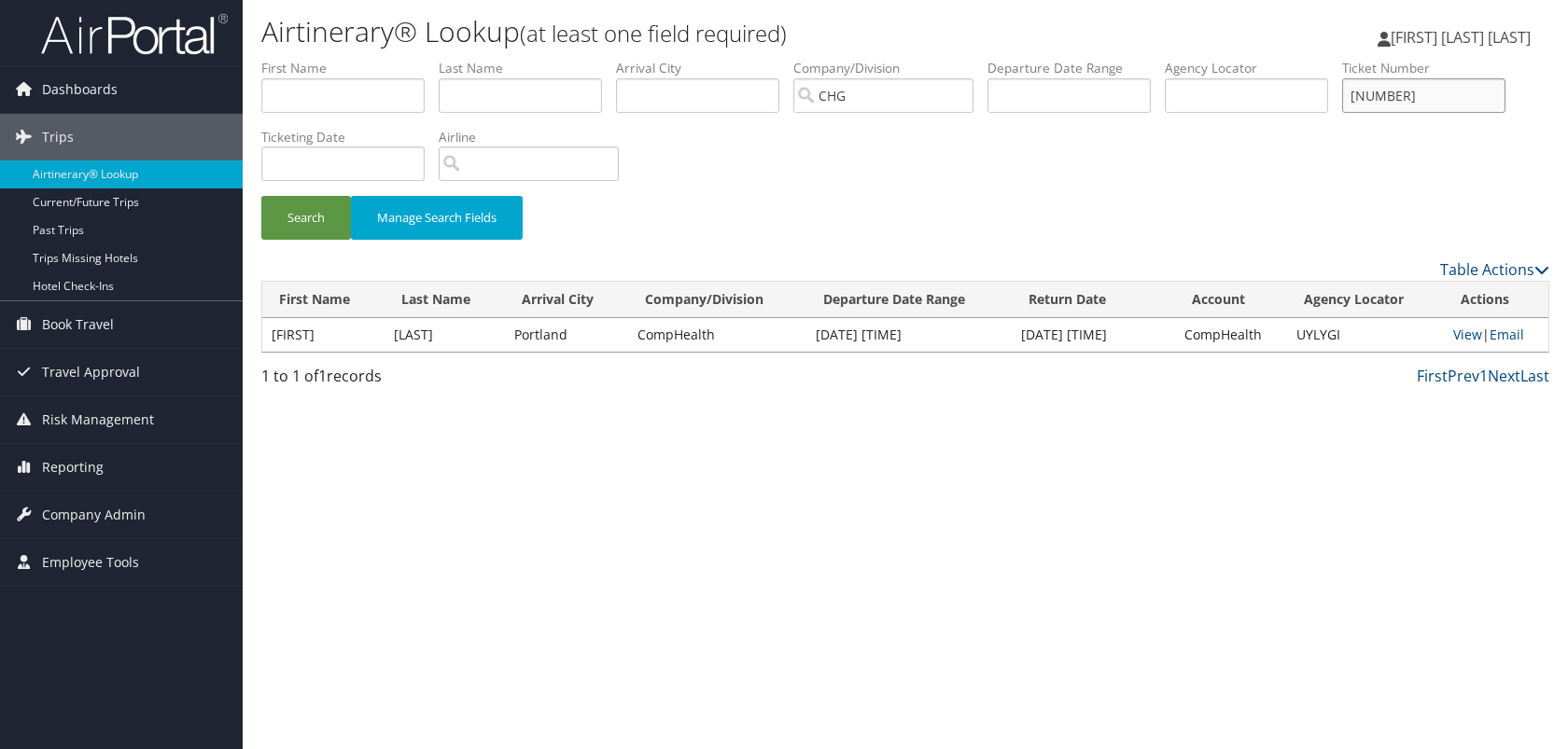 type on "[NUMBER]" 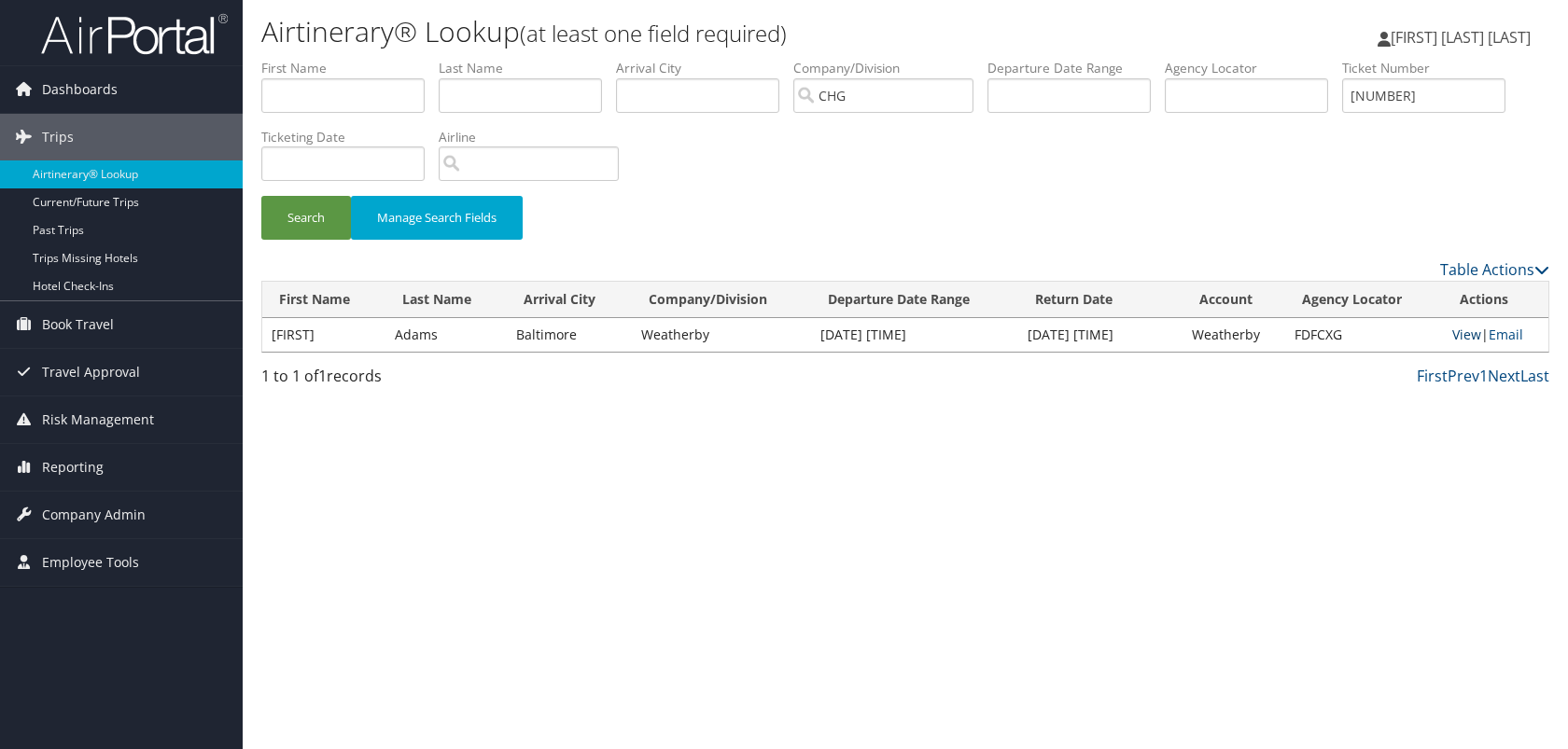 click on "View" at bounding box center (1466, 334) 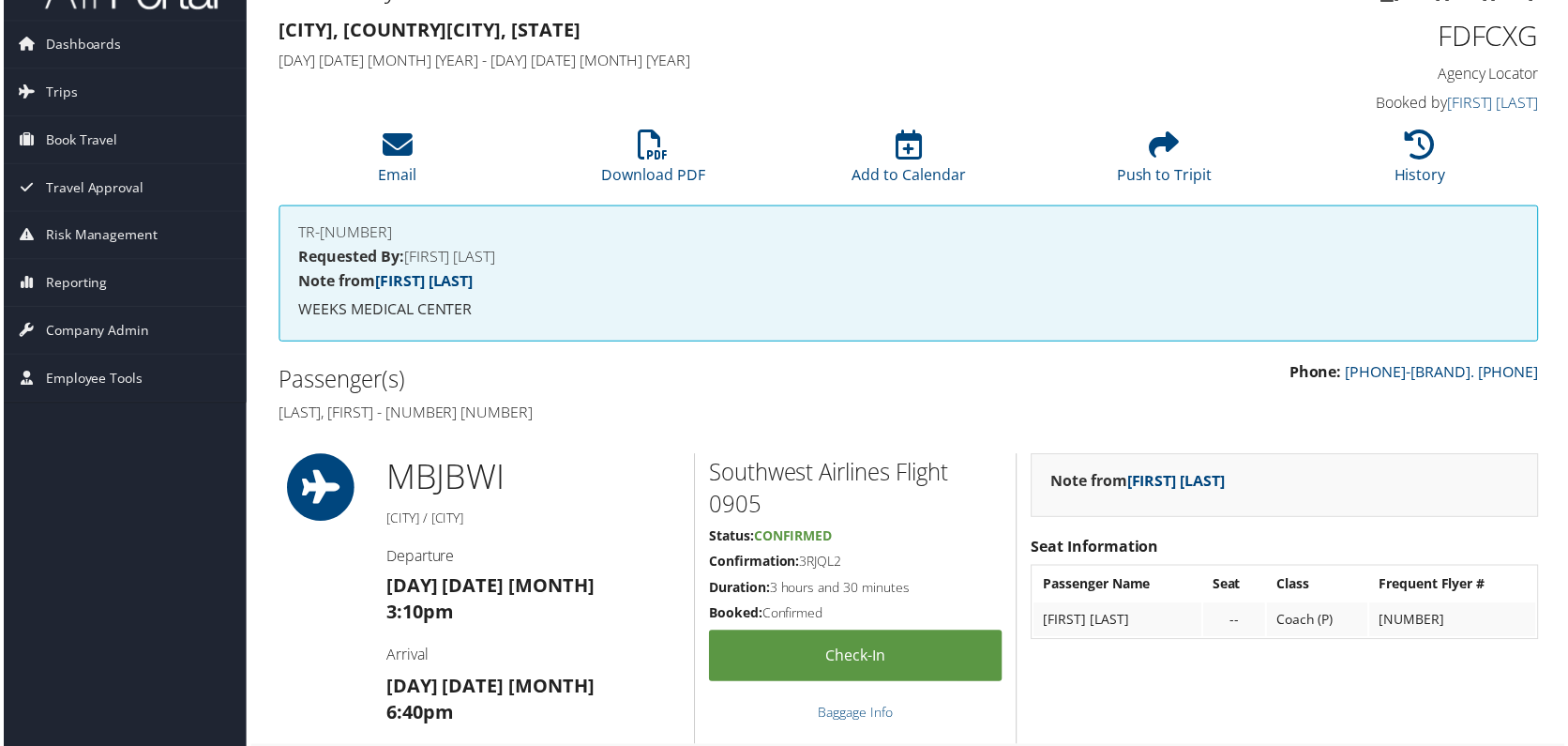 scroll, scrollTop: 0, scrollLeft: 0, axis: both 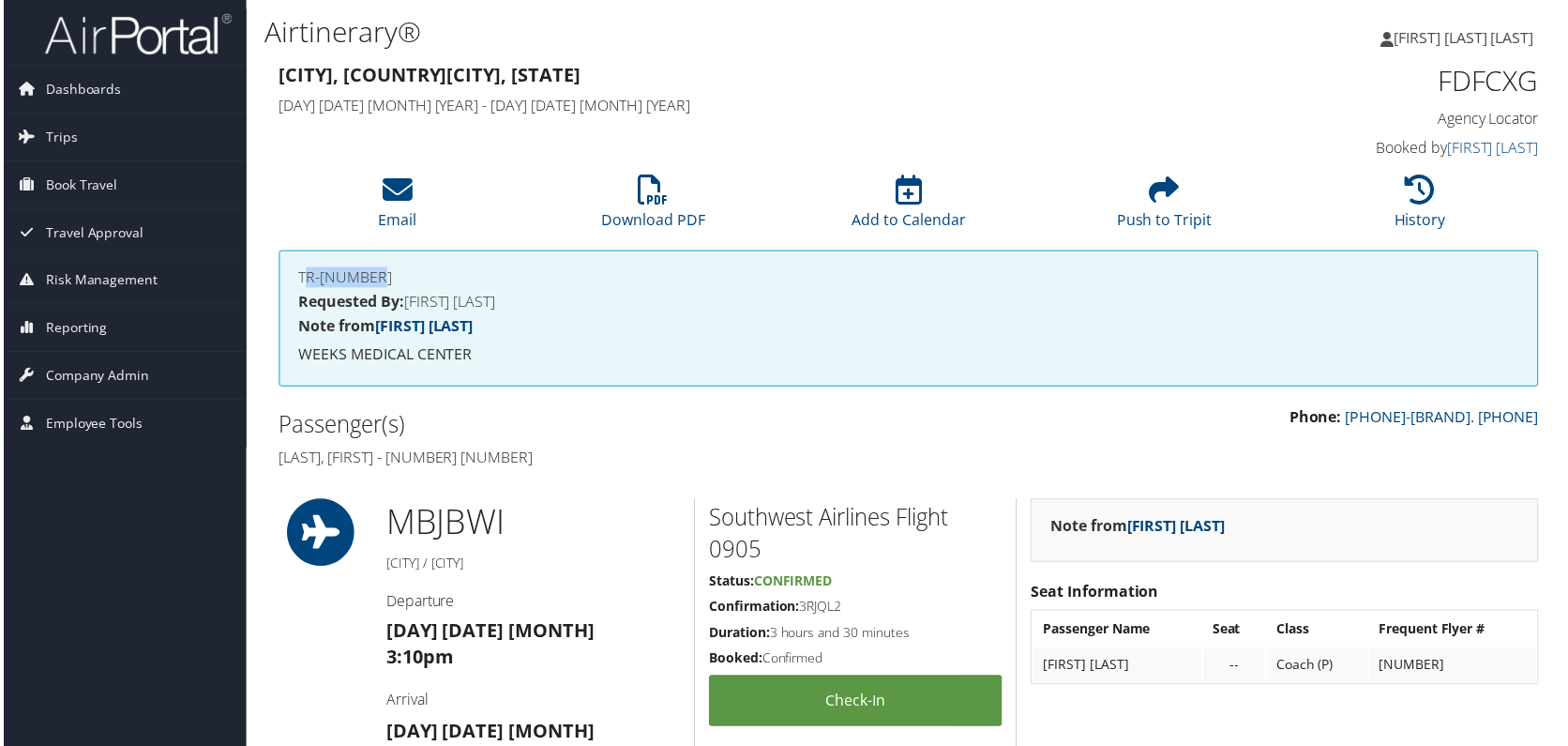 drag, startPoint x: 398, startPoint y: 277, endPoint x: 293, endPoint y: 270, distance: 105.23307 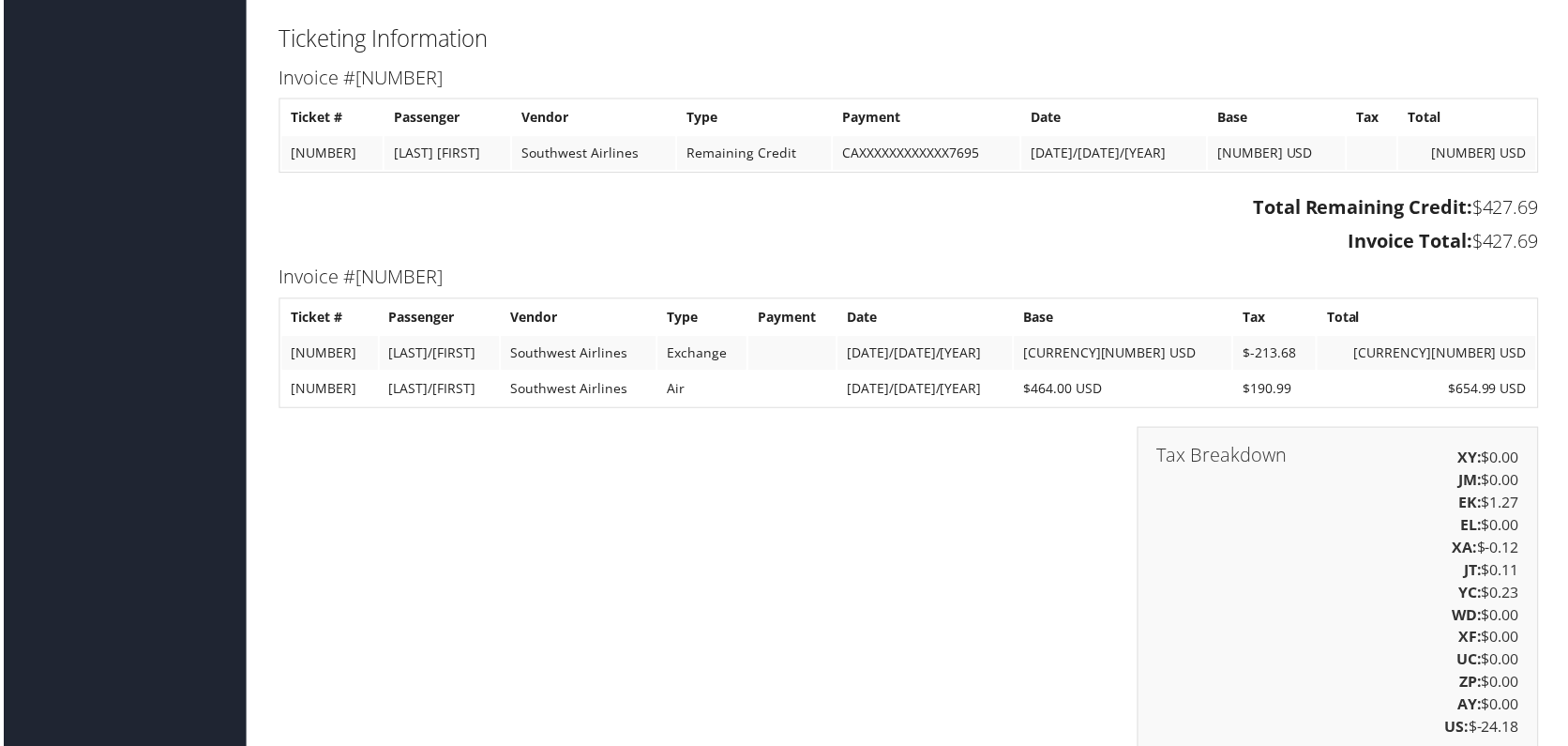 scroll, scrollTop: 3336, scrollLeft: 0, axis: vertical 